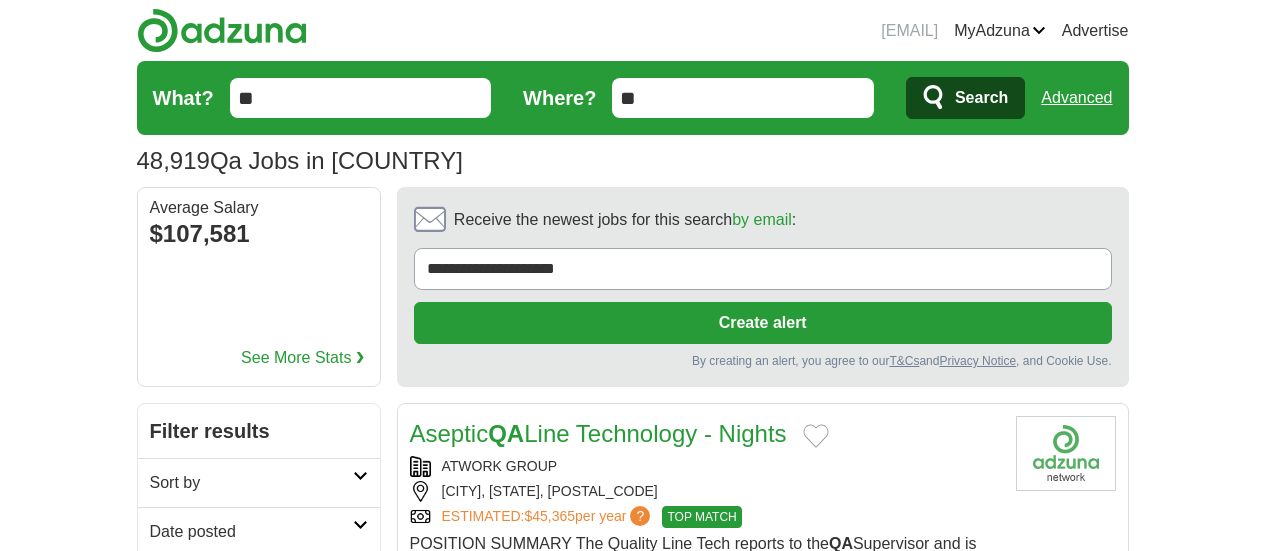 scroll, scrollTop: 0, scrollLeft: 0, axis: both 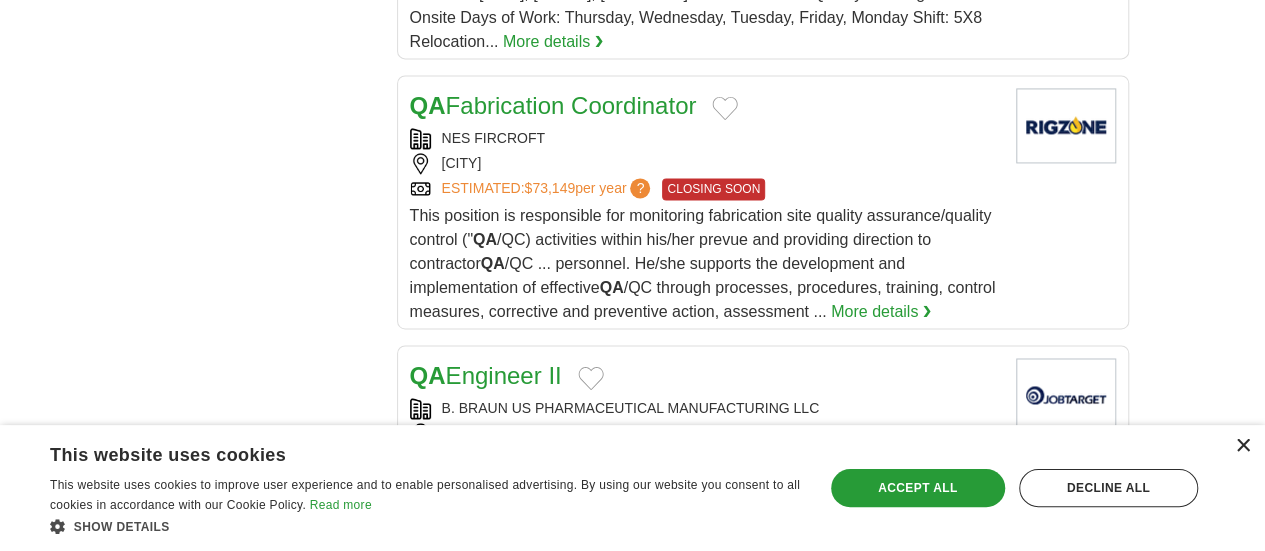 click on "×" at bounding box center (1242, 446) 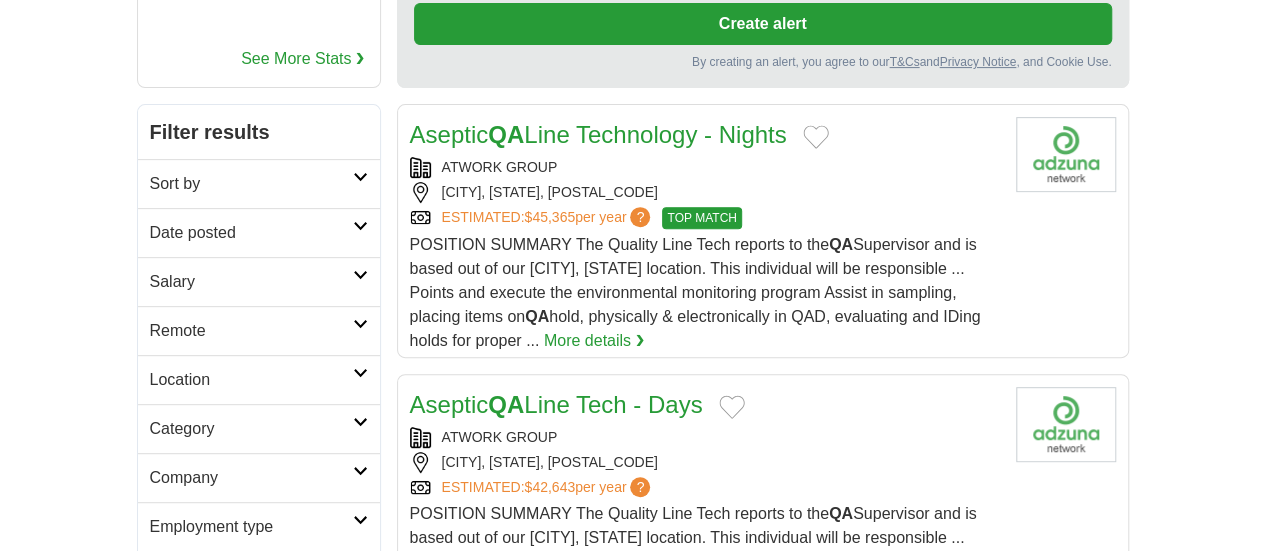 scroll, scrollTop: 0, scrollLeft: 0, axis: both 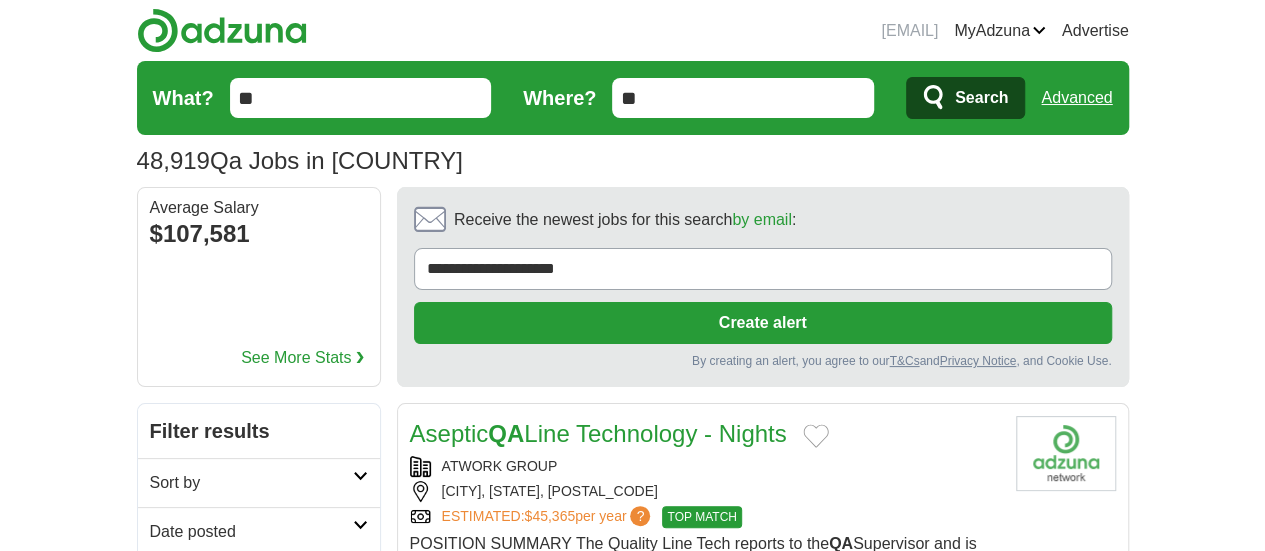 drag, startPoint x: 682, startPoint y: 95, endPoint x: 574, endPoint y: 95, distance: 108 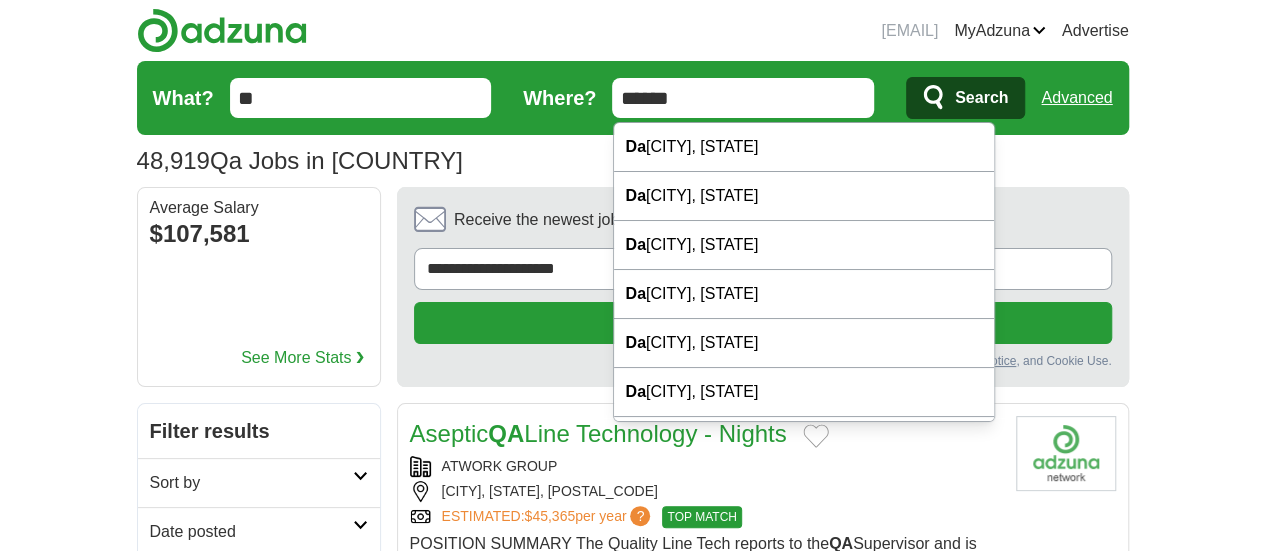 type on "******" 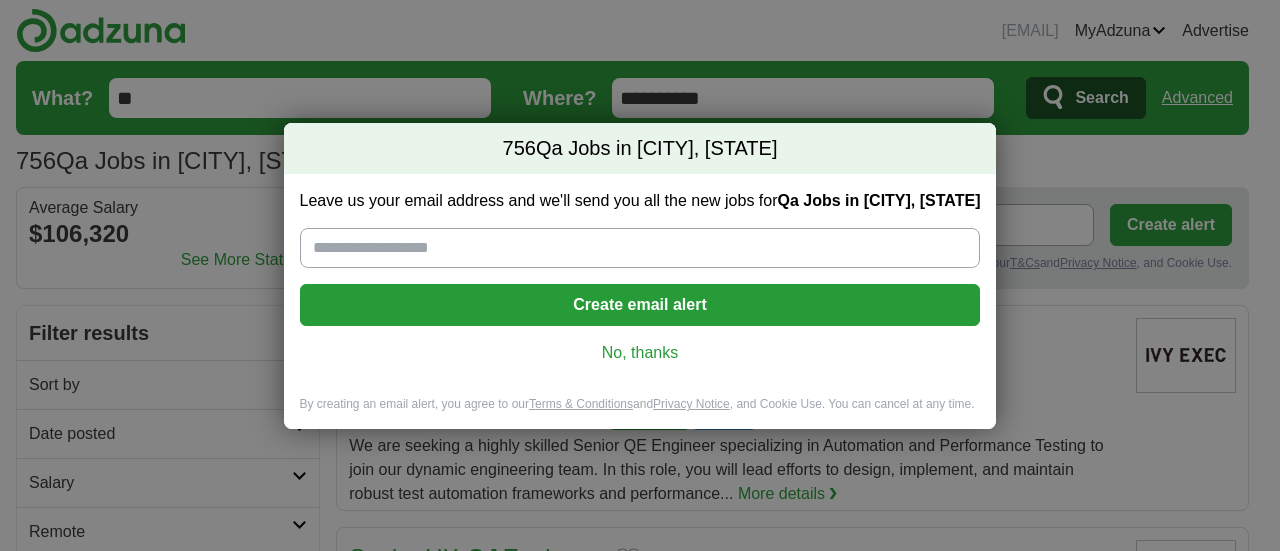 scroll, scrollTop: 0, scrollLeft: 0, axis: both 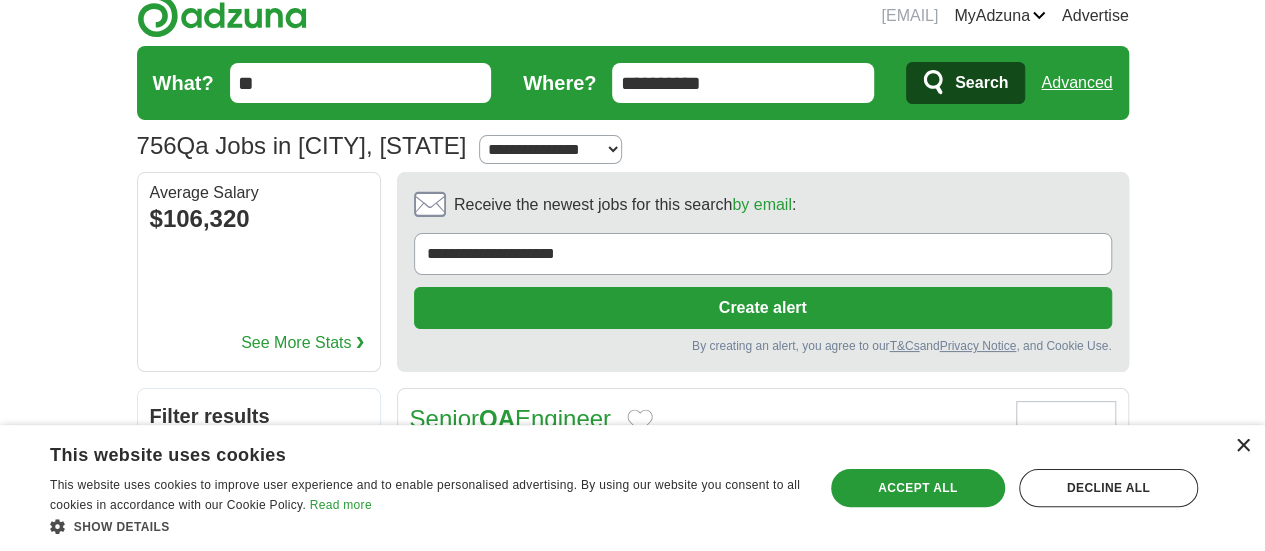 click on "×" at bounding box center [1242, 446] 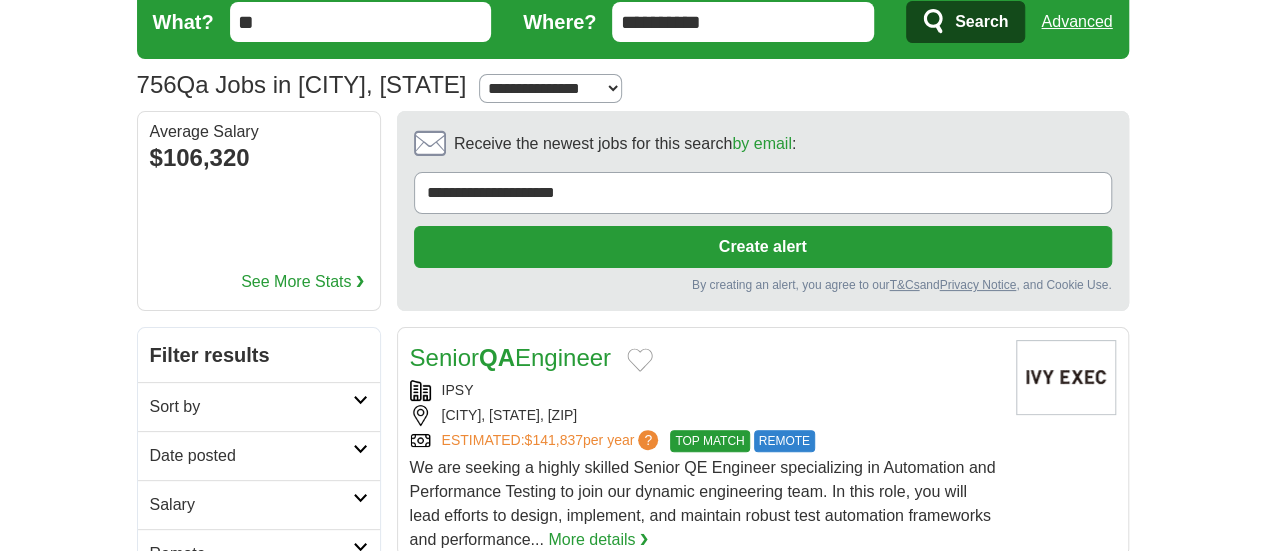 scroll, scrollTop: 84, scrollLeft: 0, axis: vertical 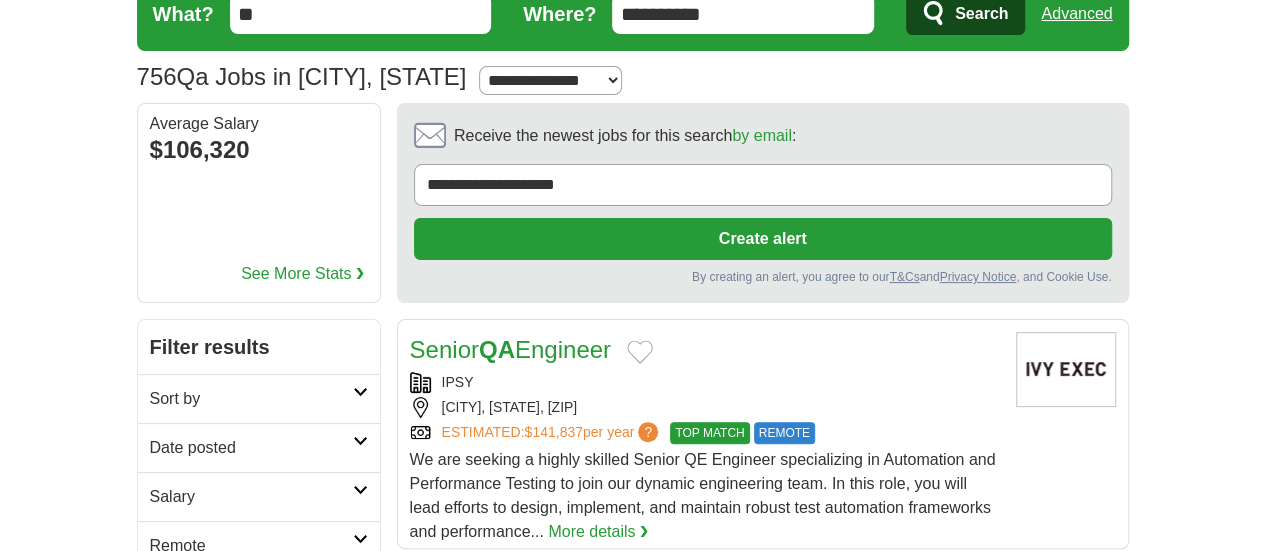 click on "Date posted" at bounding box center (251, 448) 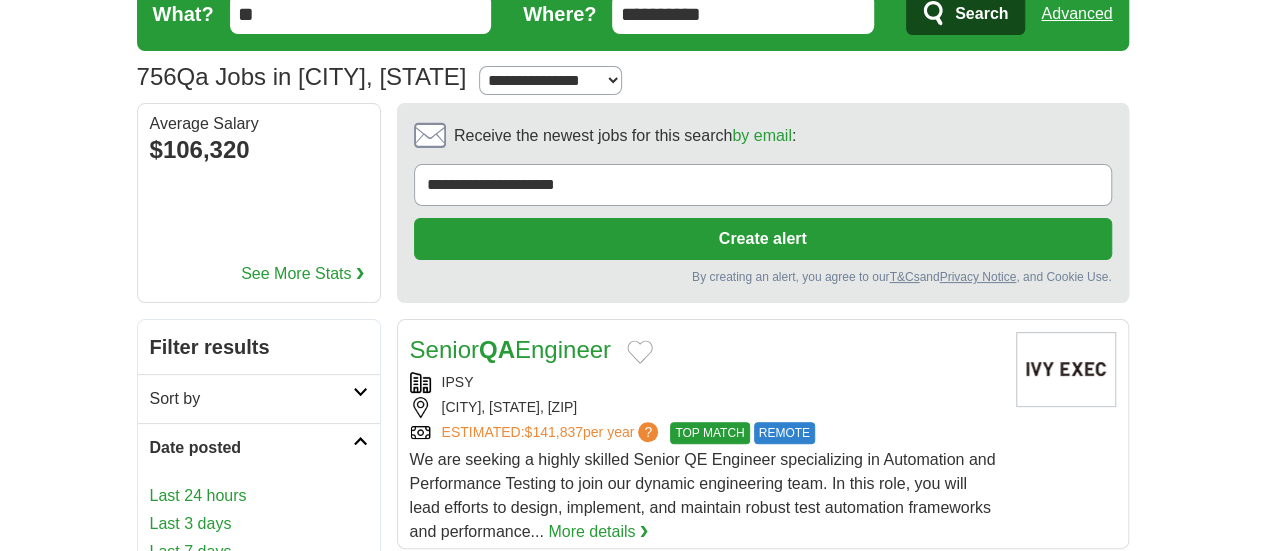 click on "Last 24 hours" at bounding box center [259, 496] 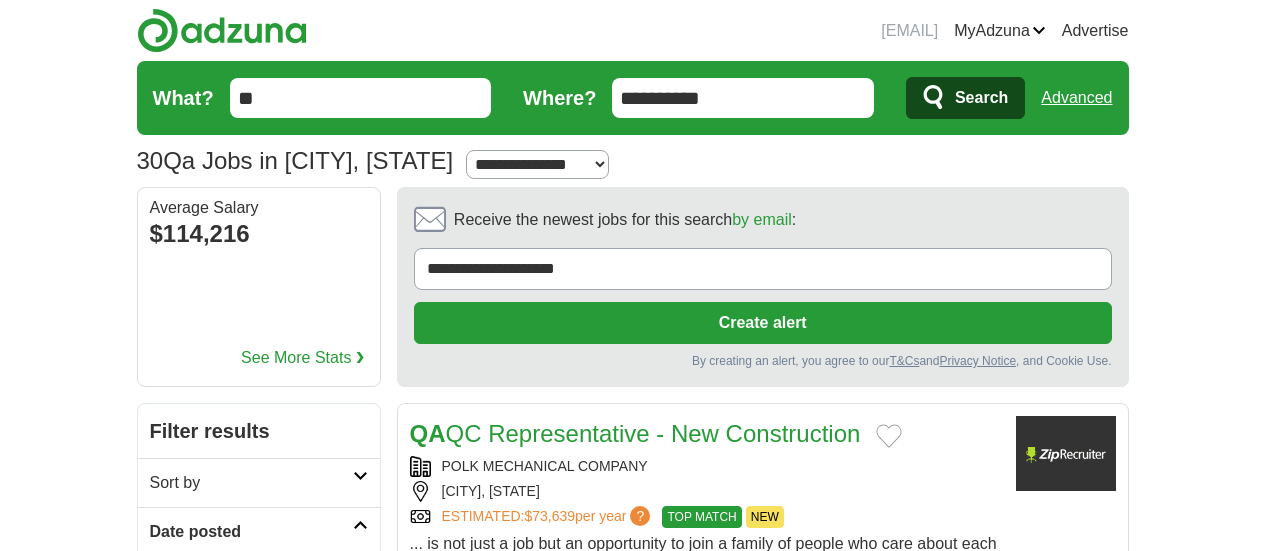 scroll, scrollTop: 0, scrollLeft: 0, axis: both 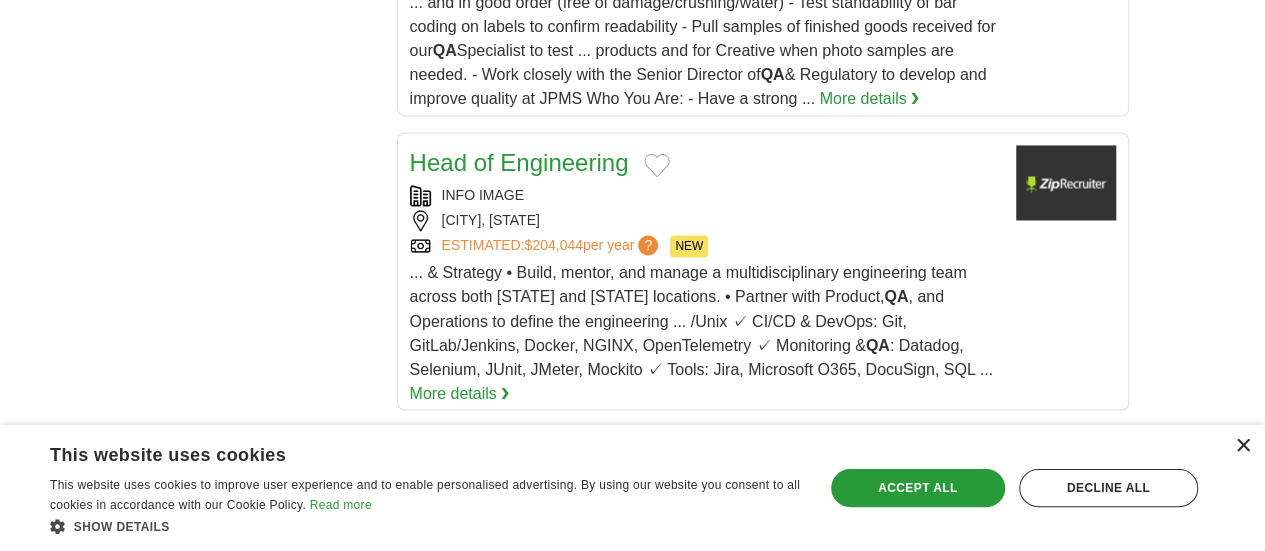 click on "×" at bounding box center [1242, 446] 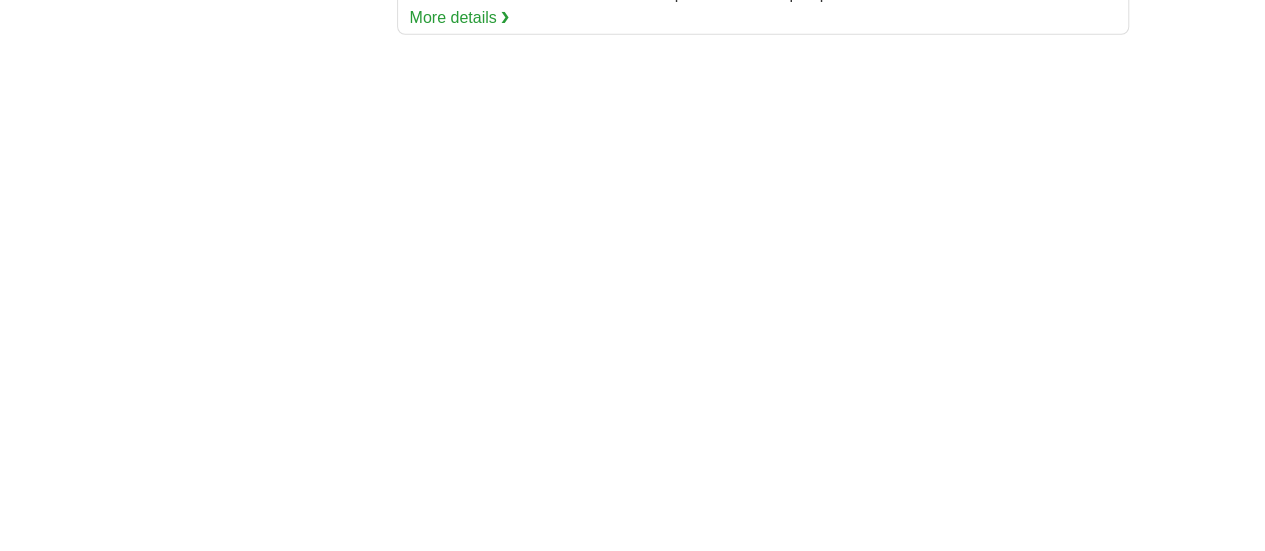 scroll, scrollTop: 3130, scrollLeft: 0, axis: vertical 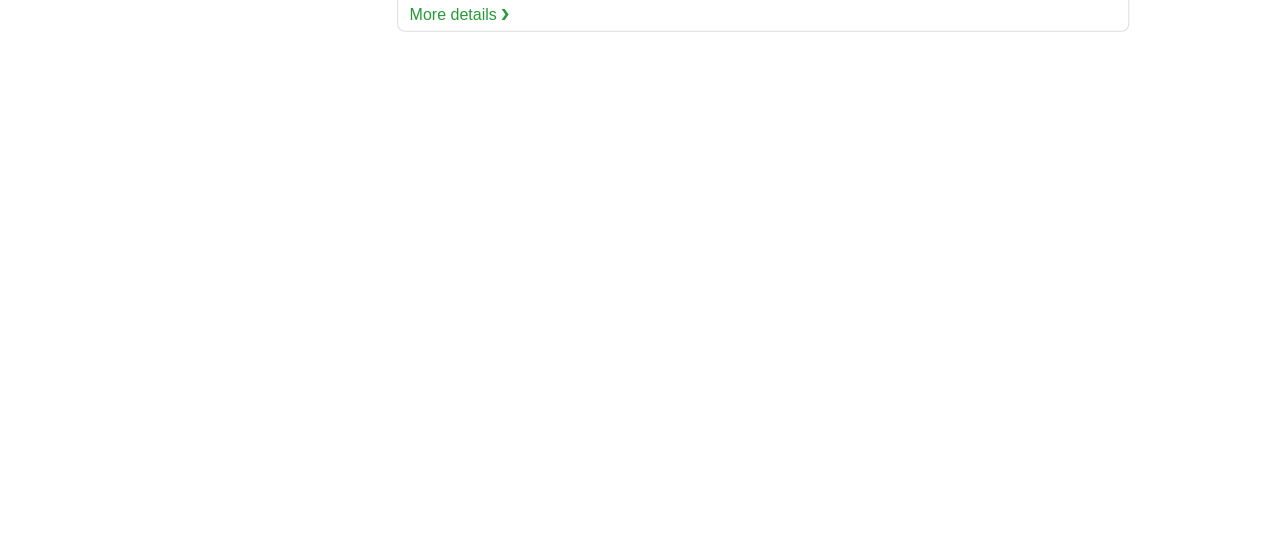 click on "2" at bounding box center (723, 959) 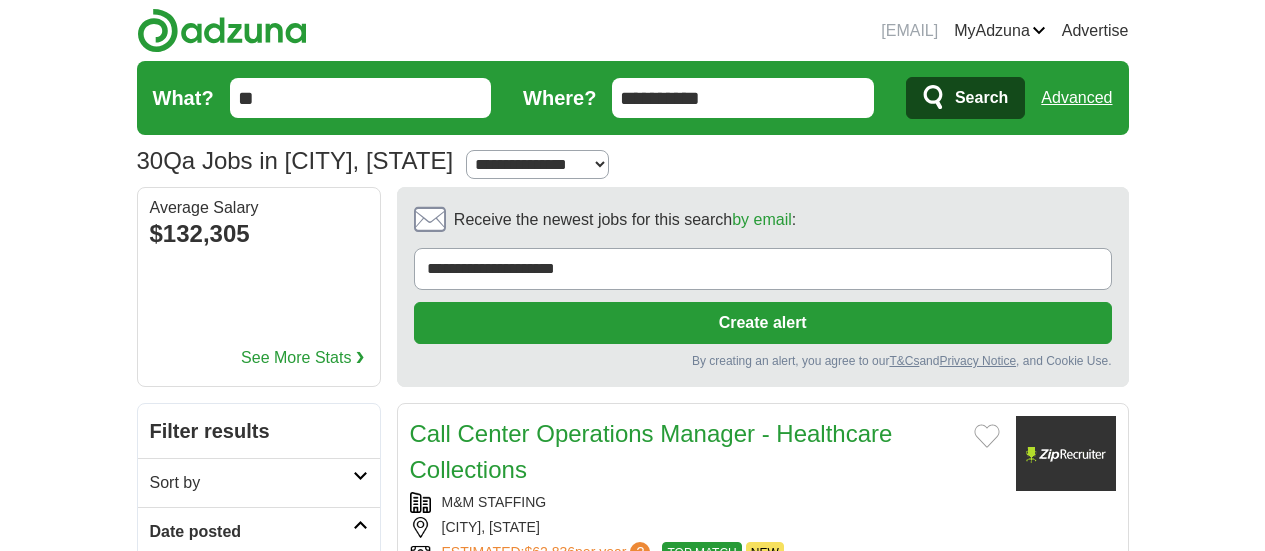 scroll, scrollTop: 0, scrollLeft: 0, axis: both 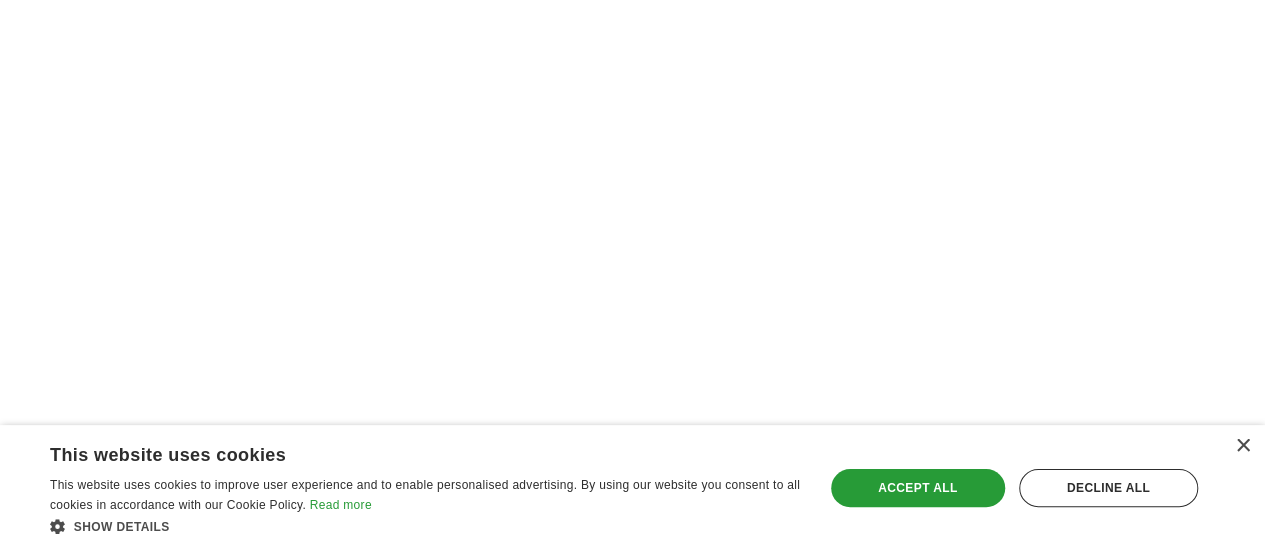 click on "3" at bounding box center [825, 764] 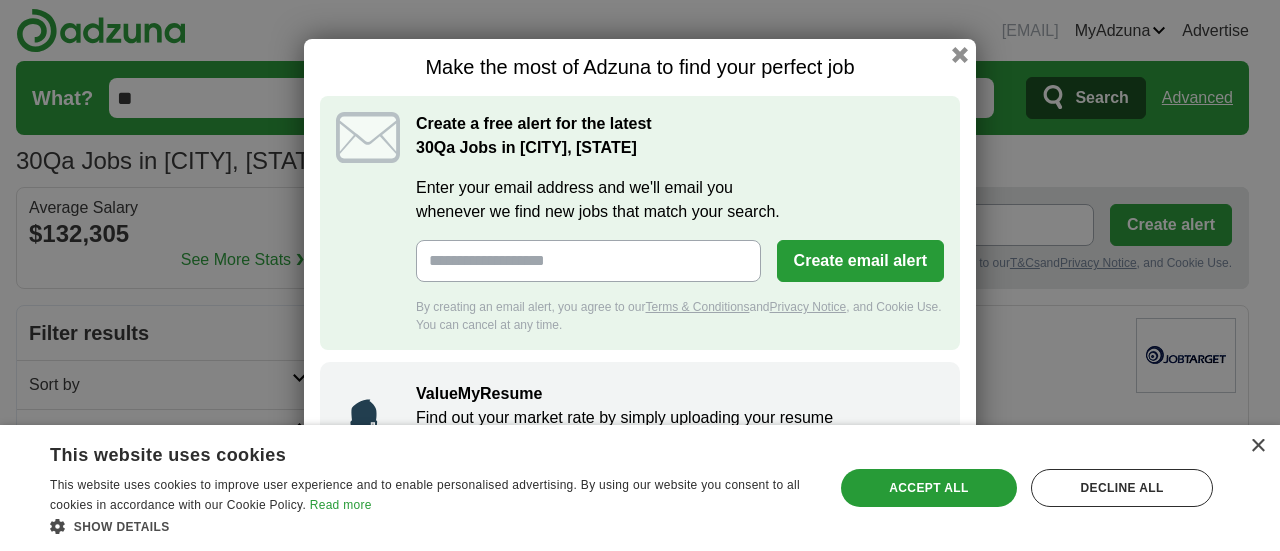 scroll, scrollTop: 0, scrollLeft: 0, axis: both 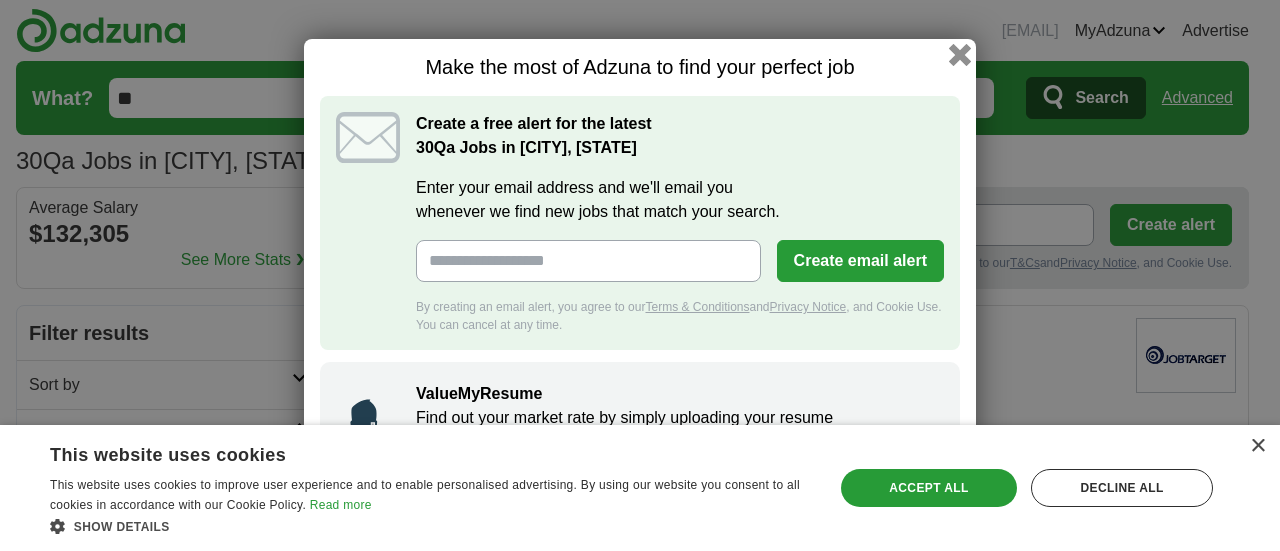 click at bounding box center [960, 55] 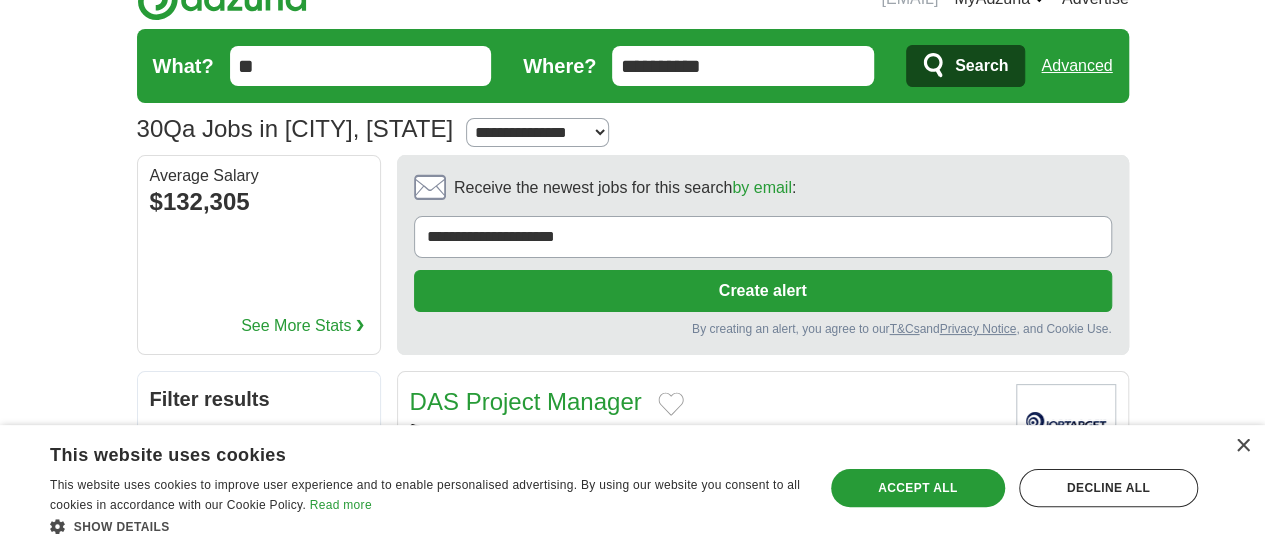 scroll, scrollTop: 0, scrollLeft: 0, axis: both 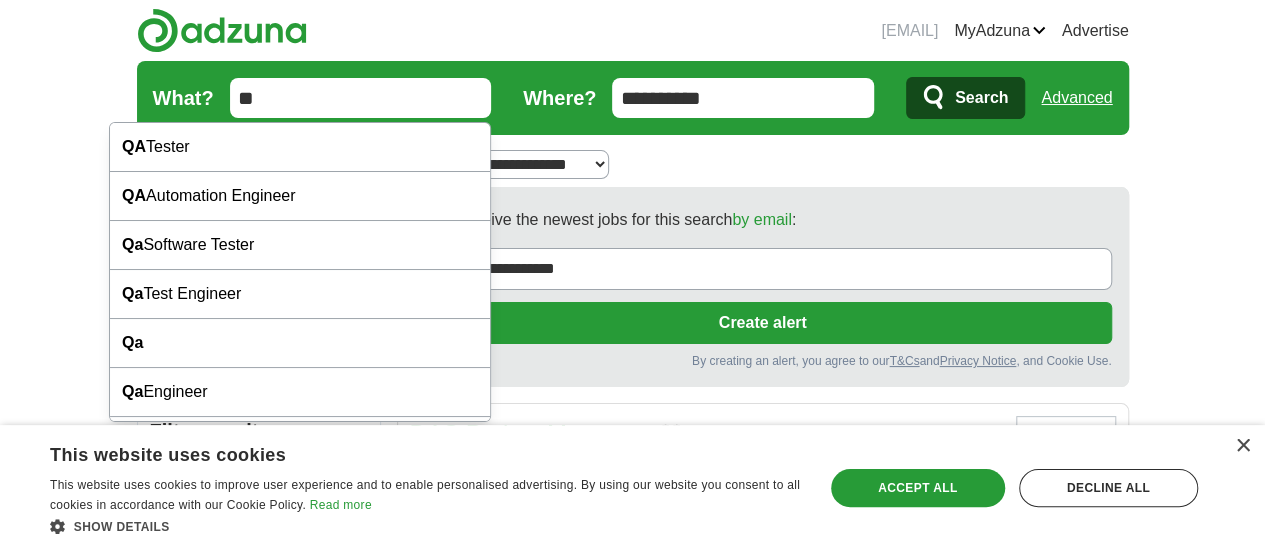 click on "**" at bounding box center (361, 98) 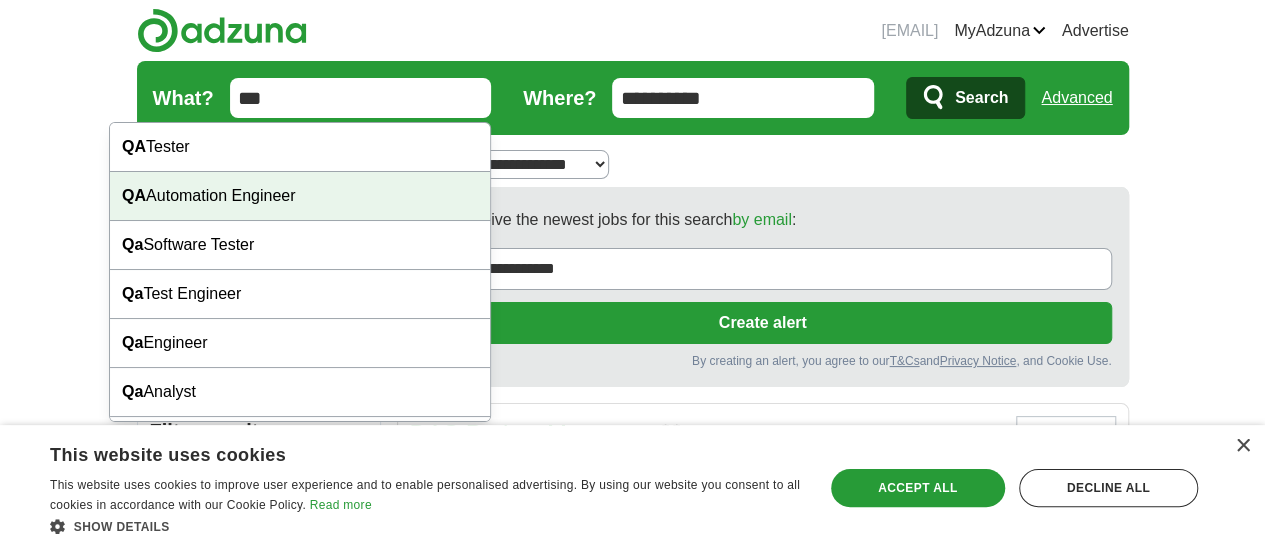 click on "priyaa.jass@gmail.com
MyAdzuna
Alerts
Favorites
Resumes
ApplyIQ
Preferences
Posted jobs
Logout
Advertise
30
Qa Jobs in Dallas, TX
Salary
Salary
Select a salary range
Salary from
from $10,000
from $20,000 from $40,000" at bounding box center (632, 2369) 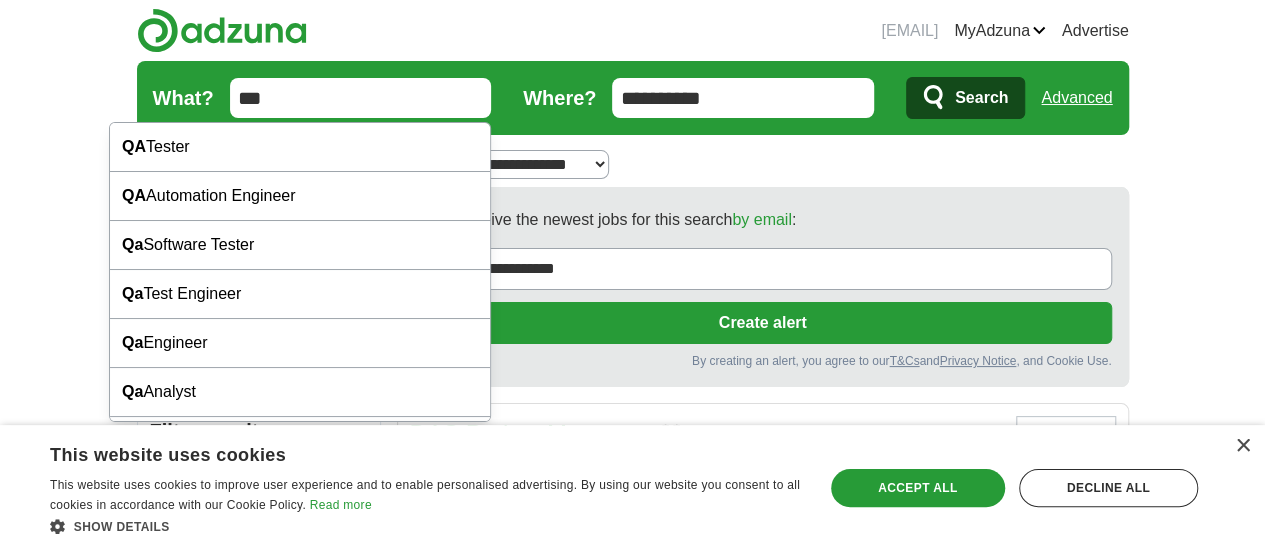 click on "**" at bounding box center (361, 98) 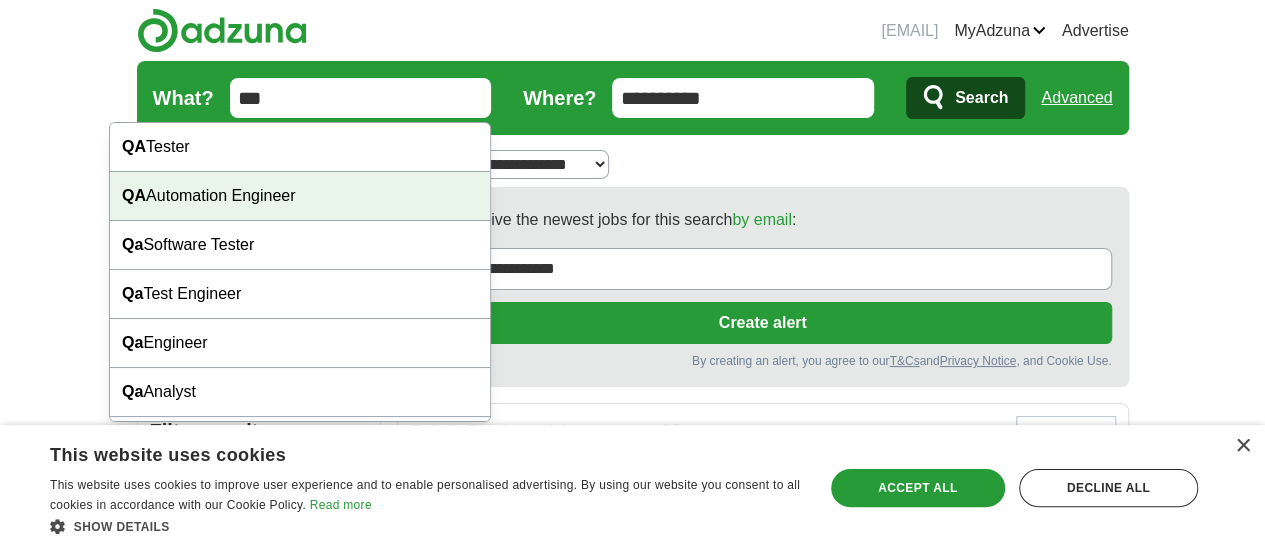 click on "priyaa.jass@gmail.com
MyAdzuna
Alerts
Favorites
Resumes
ApplyIQ
Preferences
Posted jobs
Logout
Advertise
30
Qa Jobs in Dallas, TX
Salary
Salary
Select a salary range
Salary from
from $10,000
from $20,000 from $40,000" at bounding box center (632, 2369) 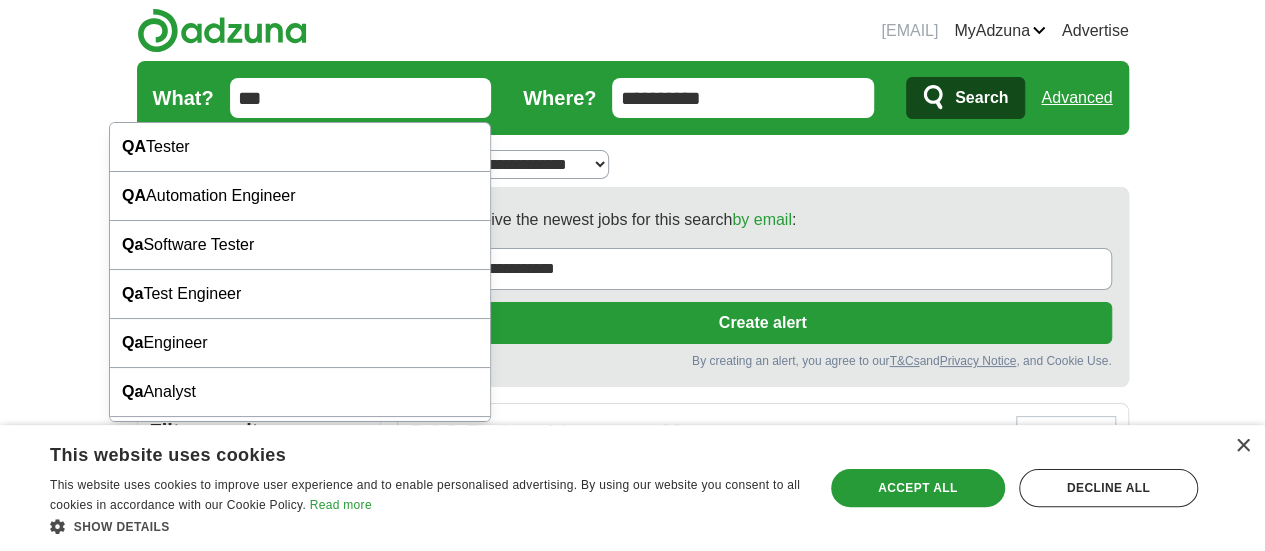 click on "**" at bounding box center [361, 98] 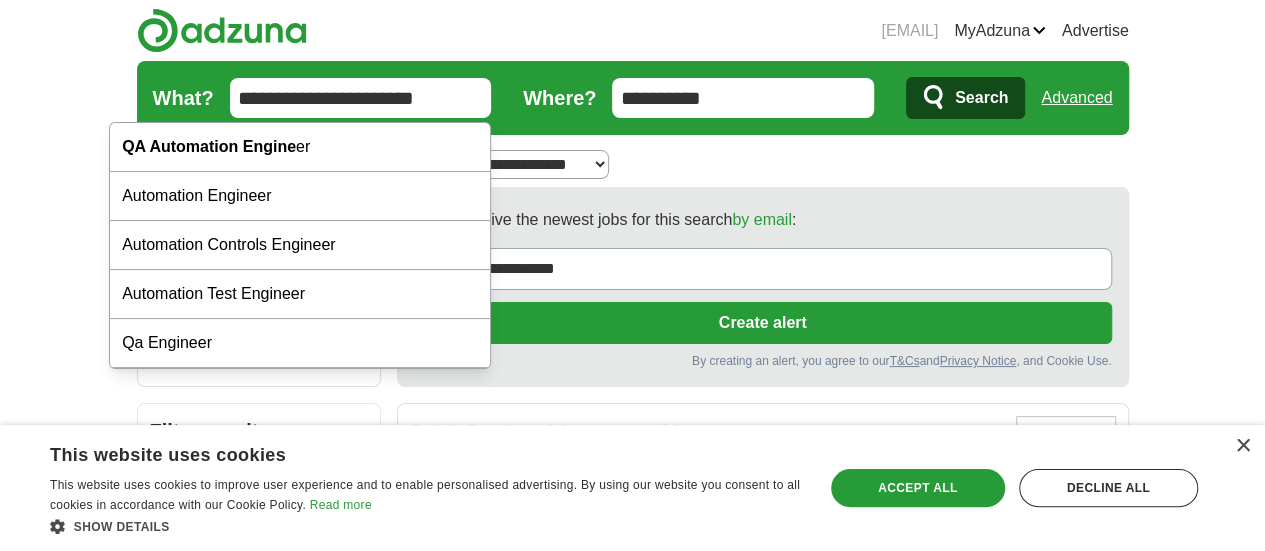 type on "**********" 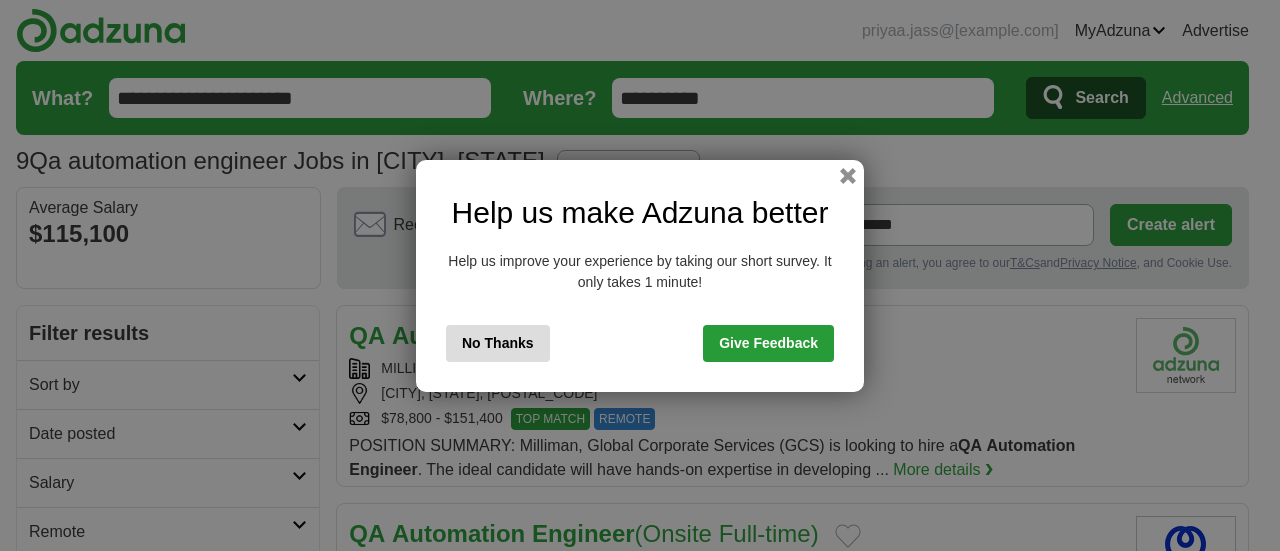 scroll, scrollTop: 0, scrollLeft: 0, axis: both 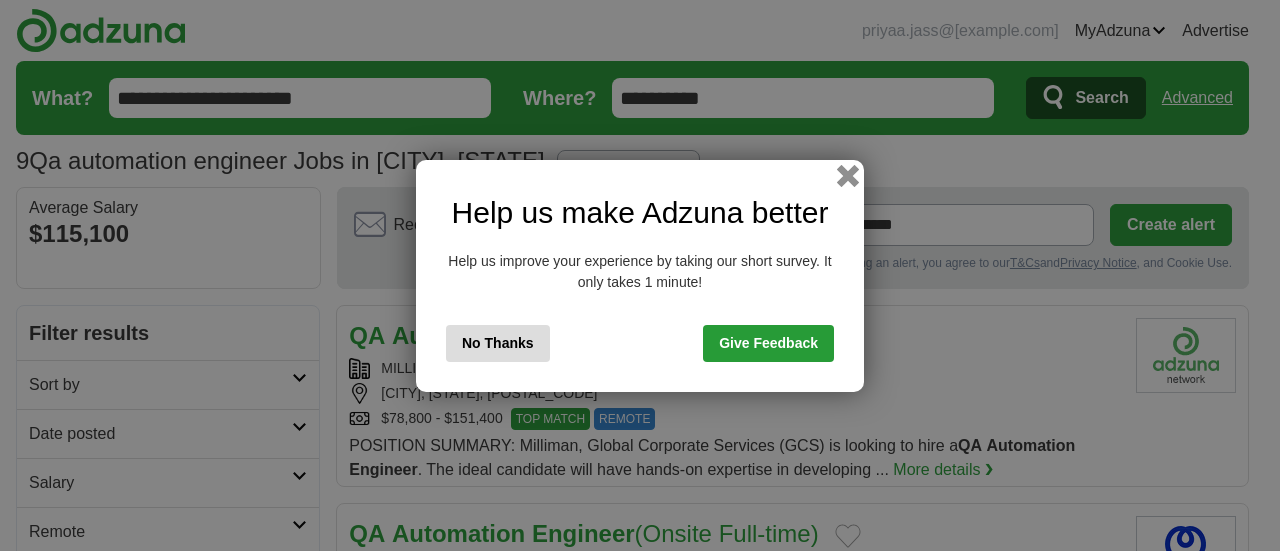 click at bounding box center (848, 175) 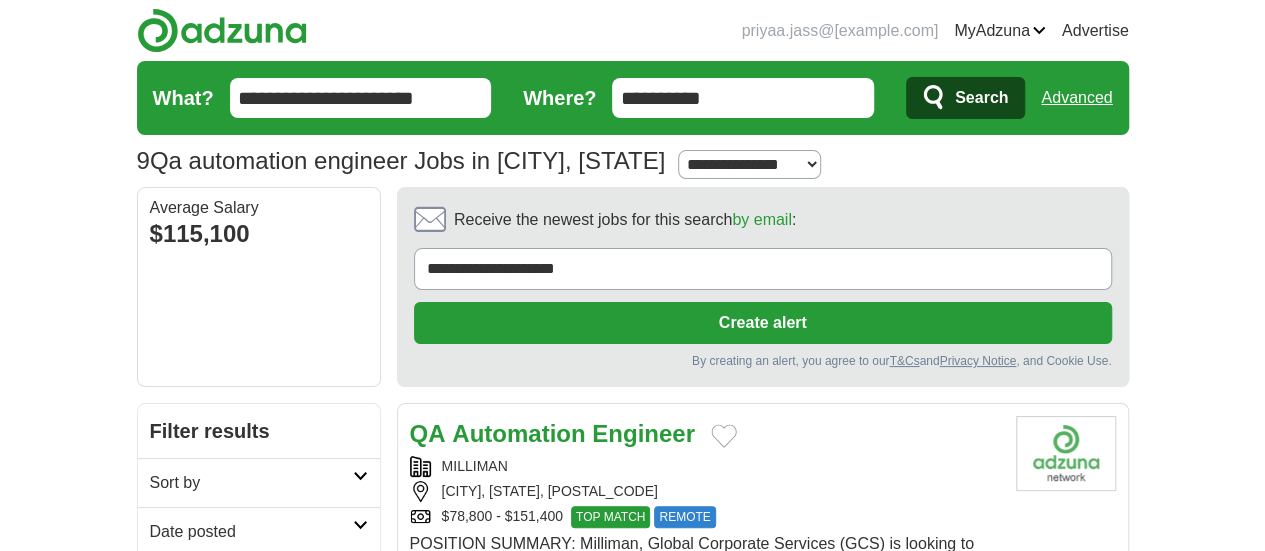 click on "Date posted" at bounding box center (251, 532) 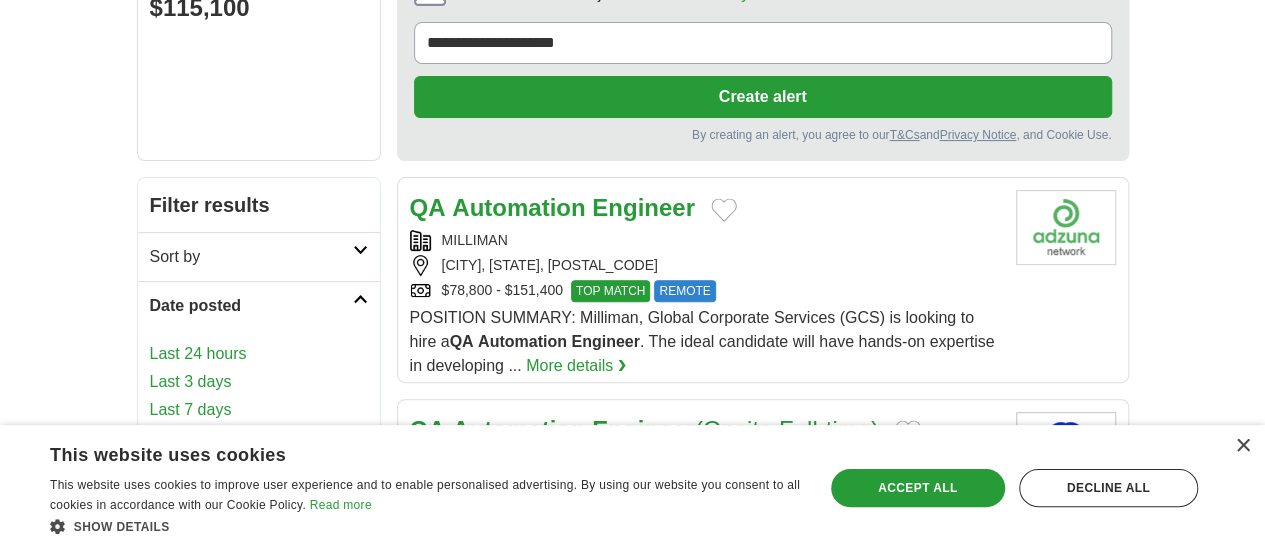 scroll, scrollTop: 250, scrollLeft: 0, axis: vertical 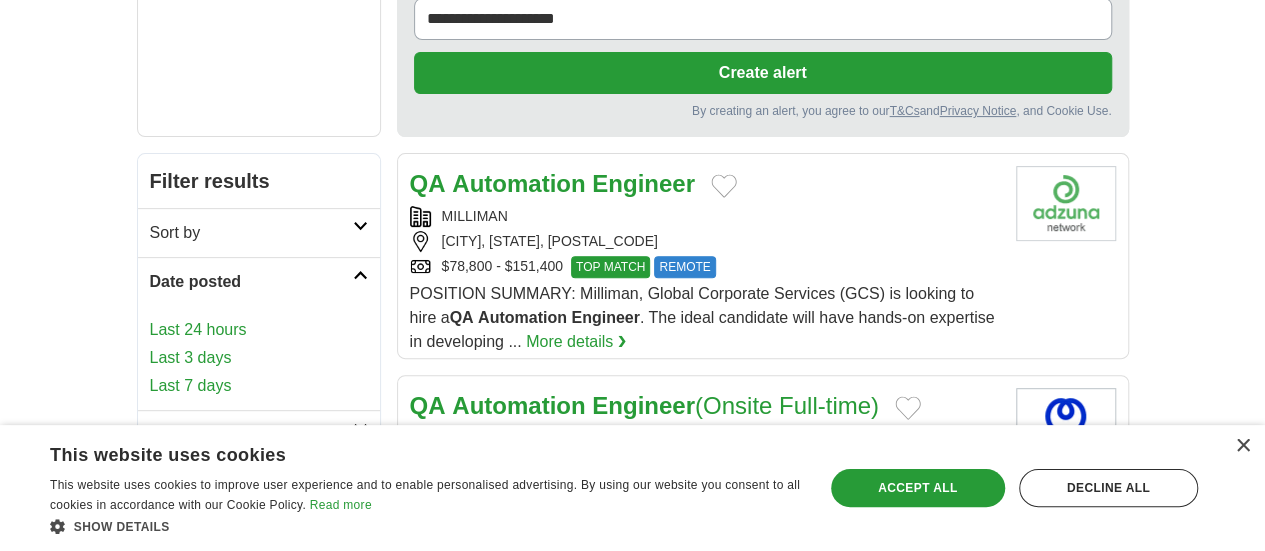 click on "Last 24 hours" at bounding box center [259, 330] 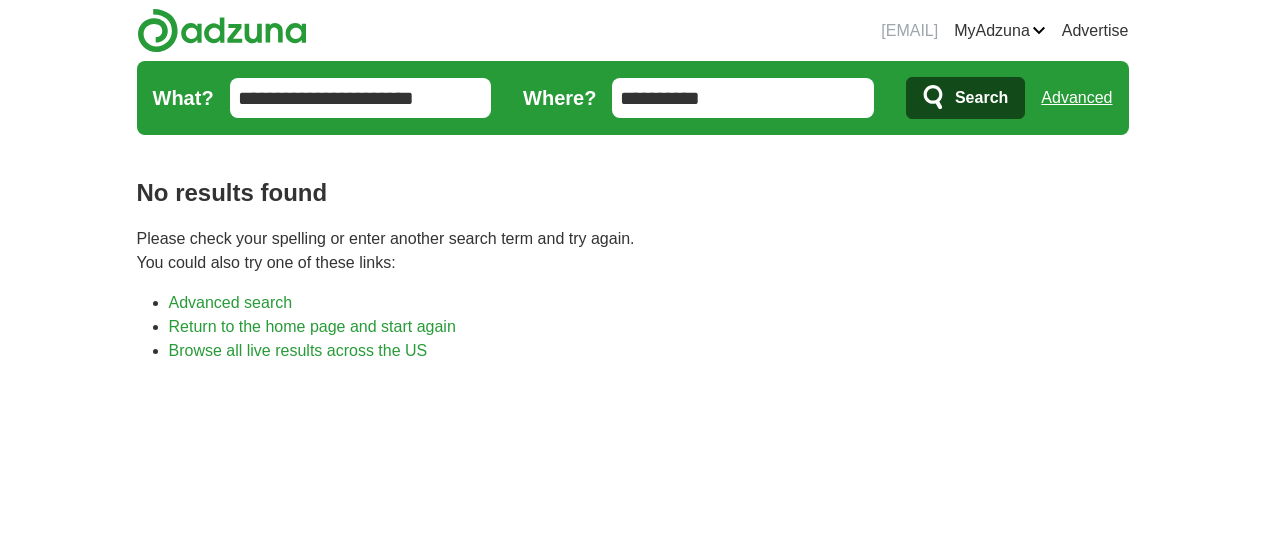 scroll, scrollTop: 0, scrollLeft: 0, axis: both 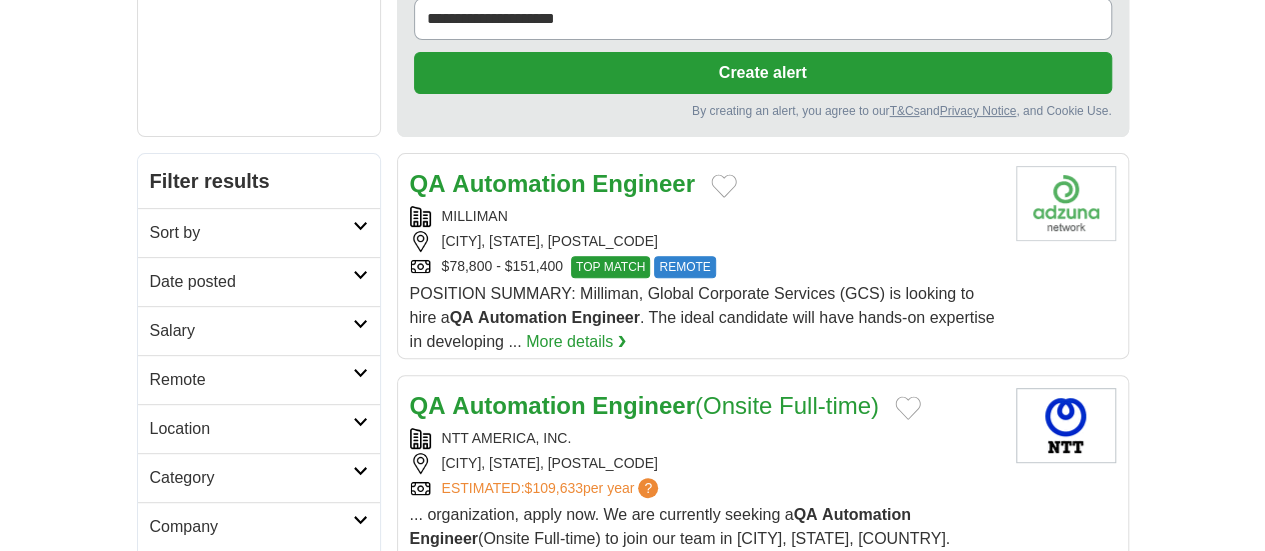 click on "Date posted" at bounding box center (251, 282) 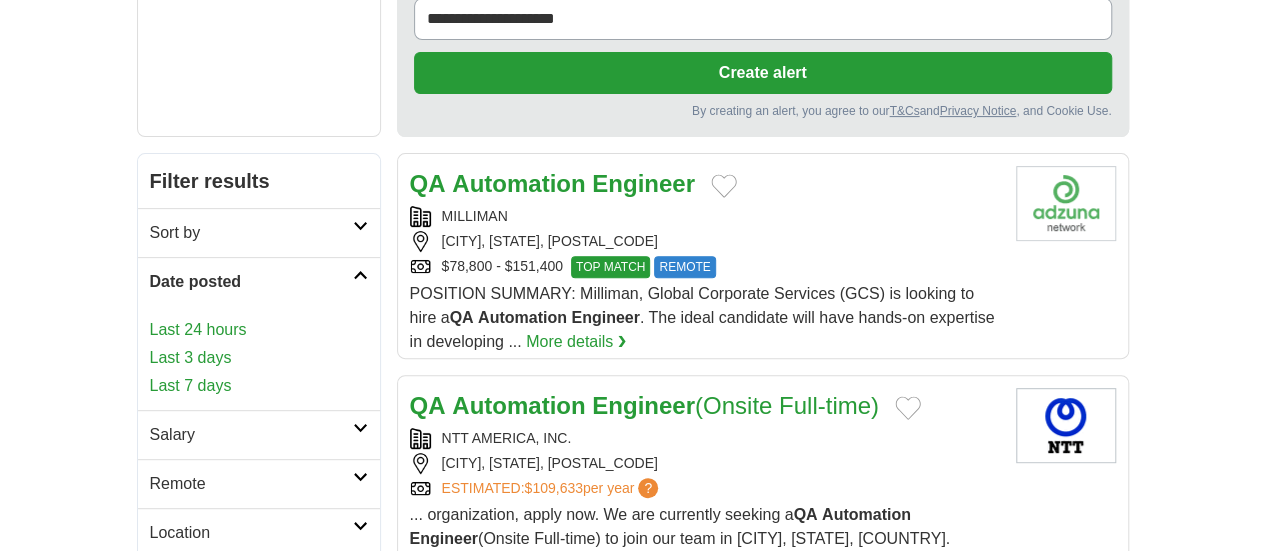 click on "Last 3 days" at bounding box center (259, 358) 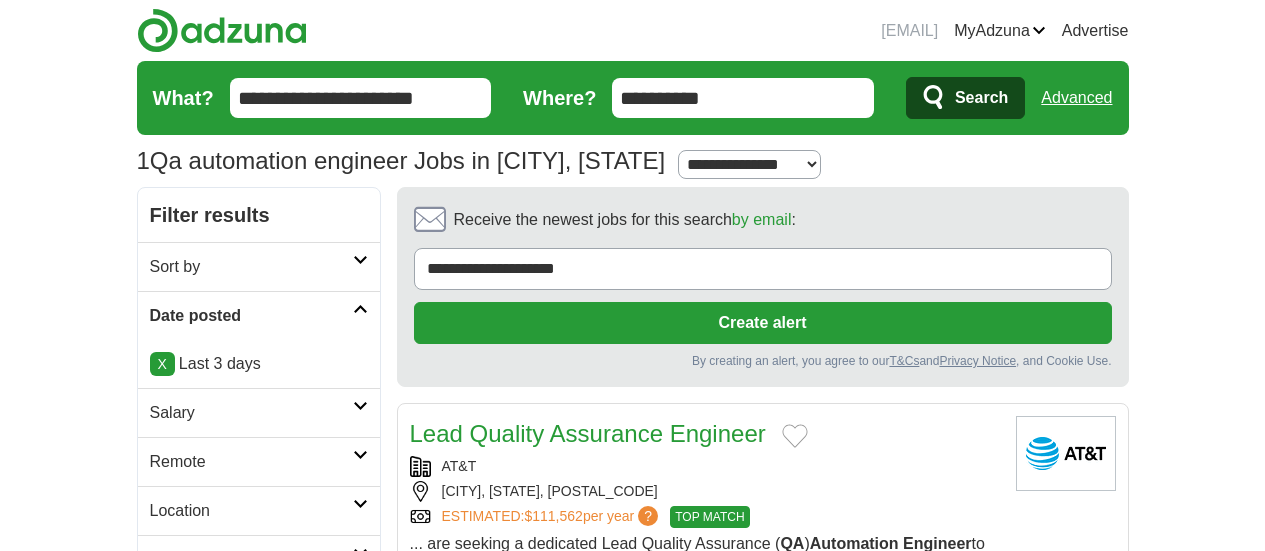 scroll, scrollTop: 0, scrollLeft: 0, axis: both 